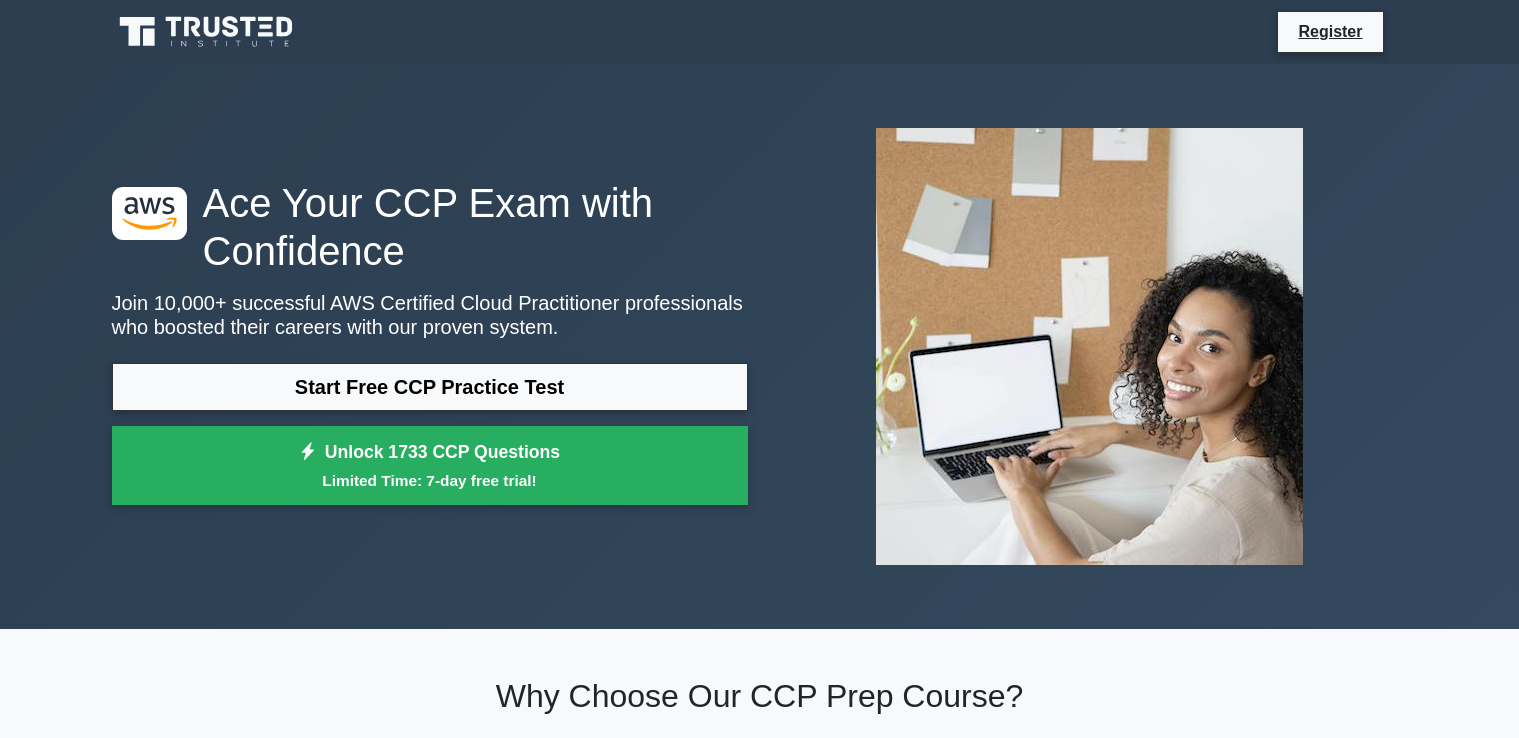 scroll, scrollTop: 0, scrollLeft: 0, axis: both 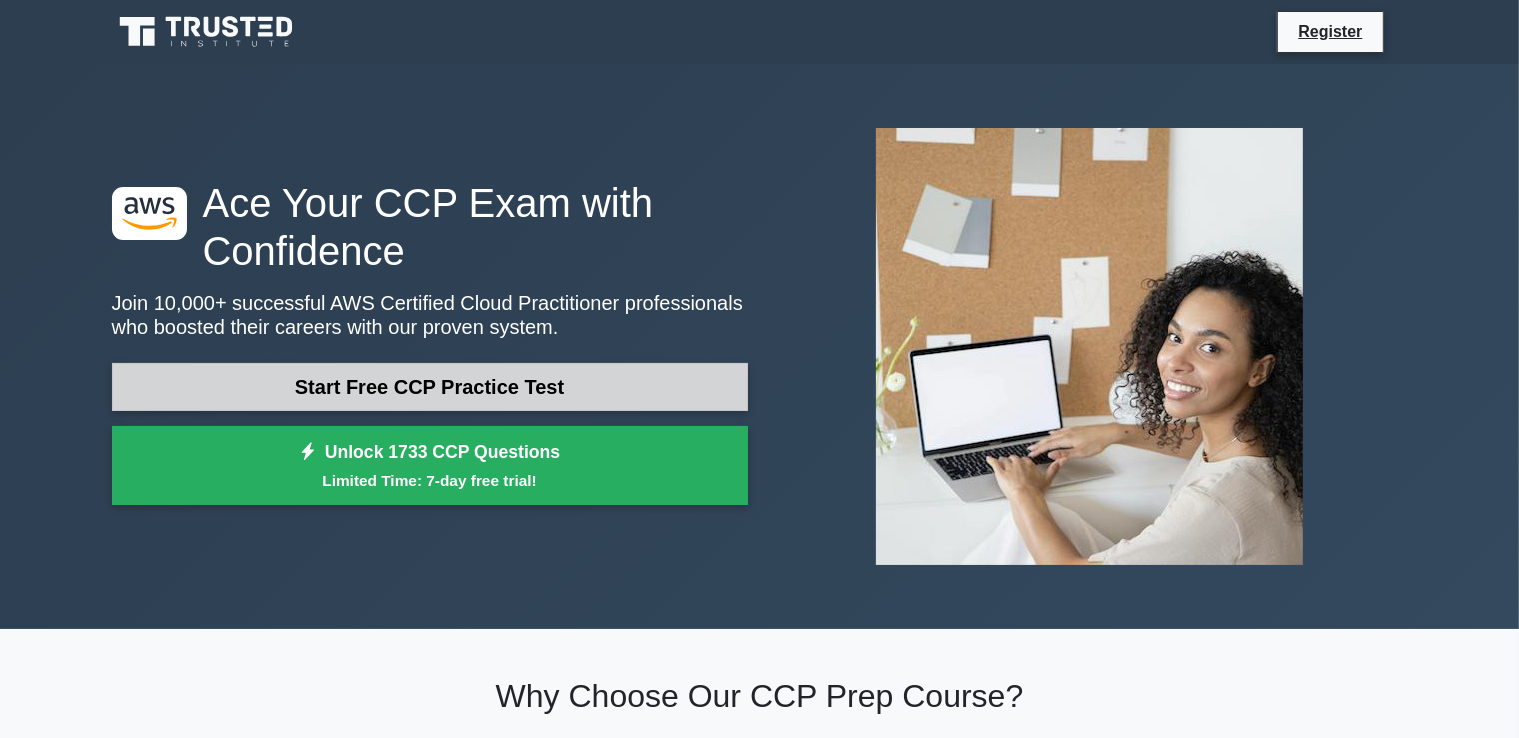 click on "Start Free CCP Practice Test" at bounding box center (430, 387) 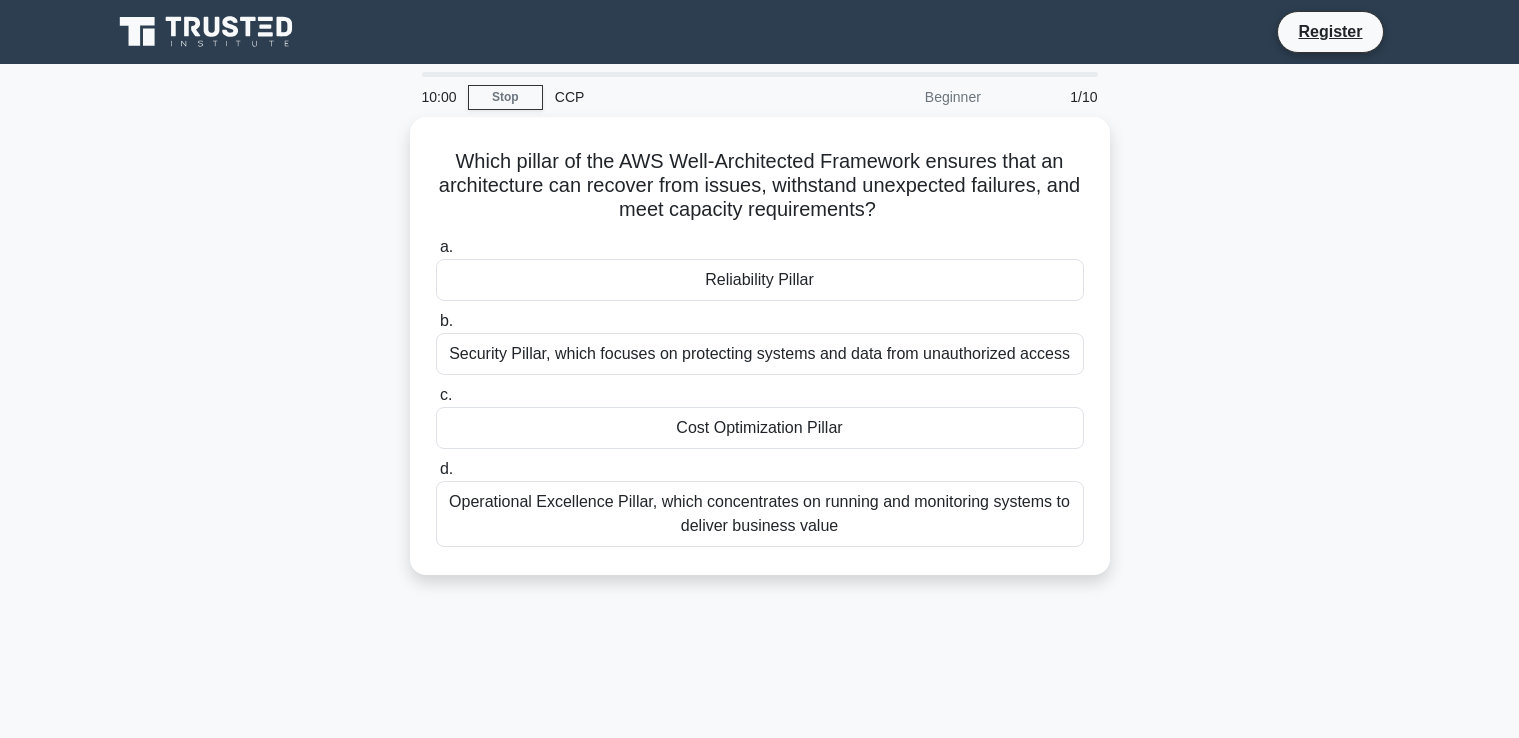 scroll, scrollTop: 0, scrollLeft: 0, axis: both 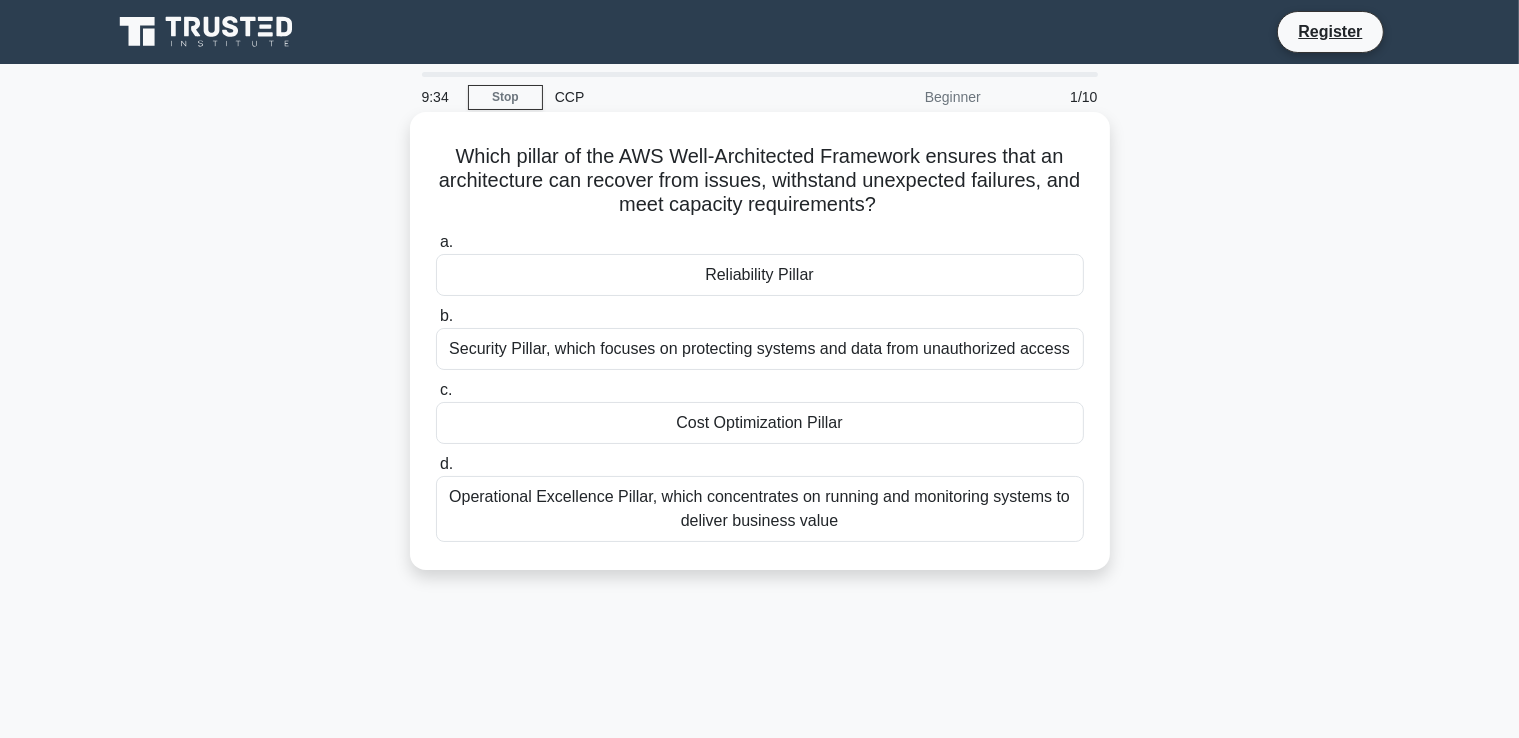 click on "Reliability Pillar" at bounding box center [760, 275] 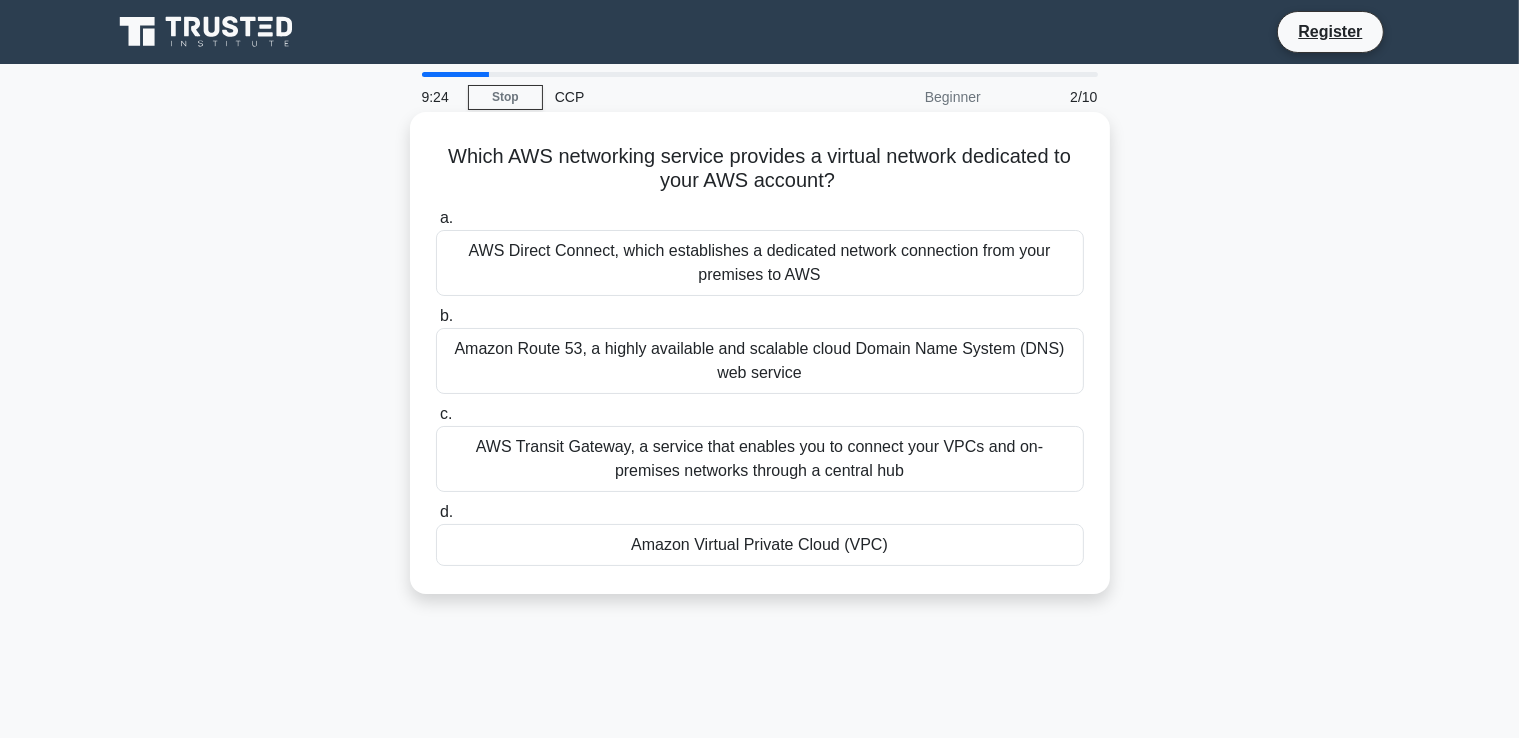 click on "Amazon Virtual Private Cloud (VPC)" at bounding box center [760, 545] 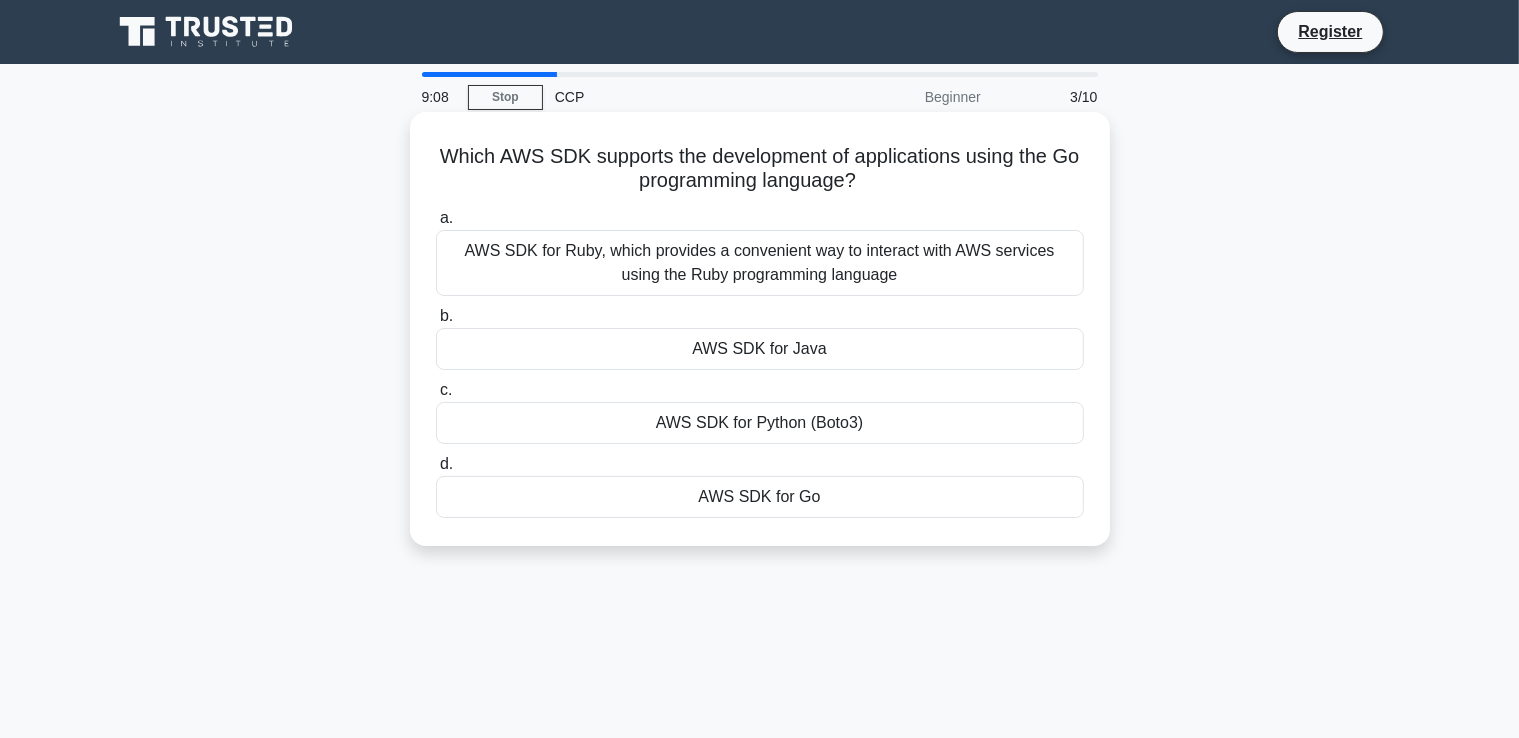 click on "AWS SDK for Ruby, which provides a convenient way to interact with AWS services using the Ruby programming language" at bounding box center [760, 263] 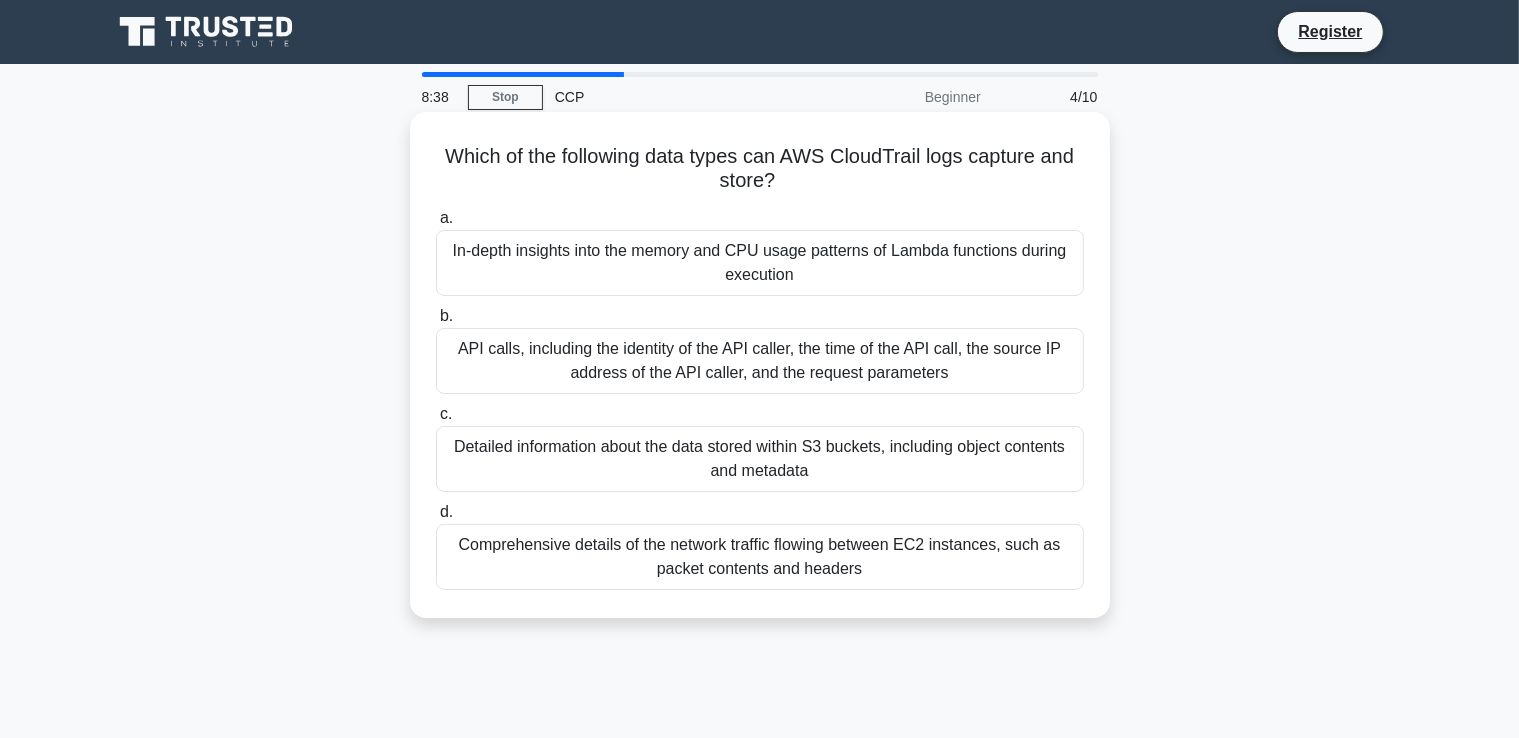 click on "API calls, including the identity of the API caller, the time of the API call, the source IP address of the API caller, and the request parameters" at bounding box center (760, 361) 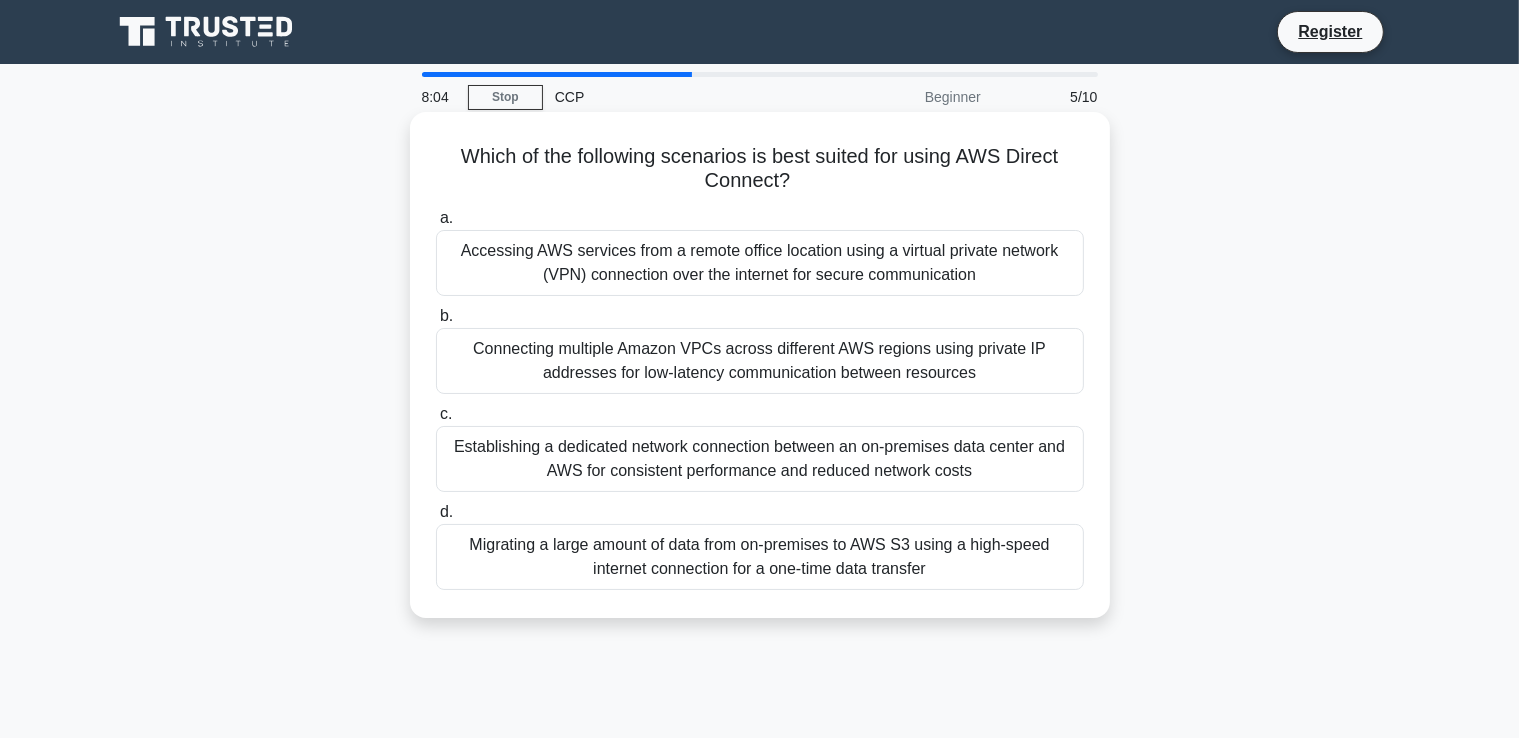 click on "Establishing a dedicated network connection between an on-premises data center and AWS for consistent performance and reduced network costs" at bounding box center (760, 459) 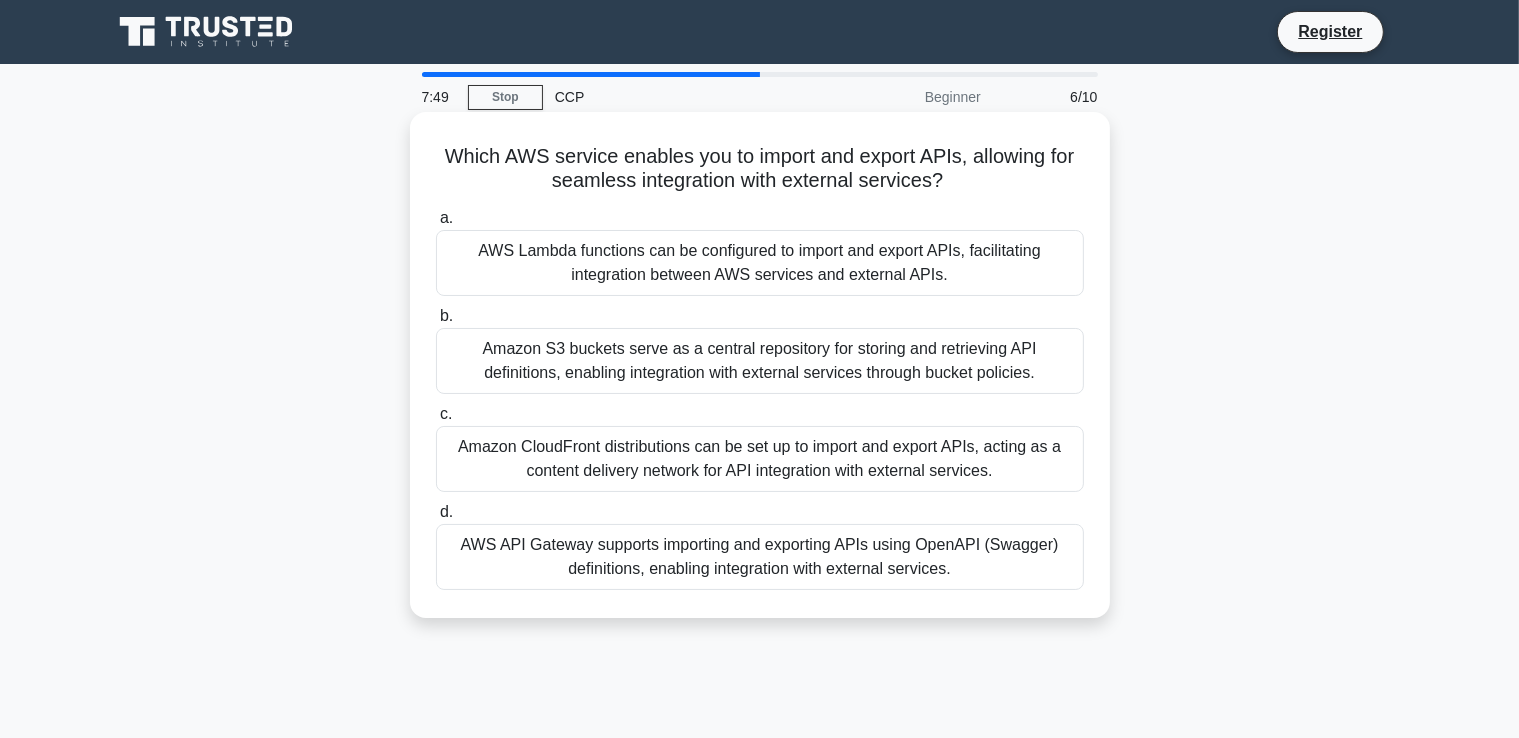 click on "AWS API Gateway supports importing and exporting APIs using OpenAPI (Swagger) definitions, enabling integration with external services." at bounding box center (760, 557) 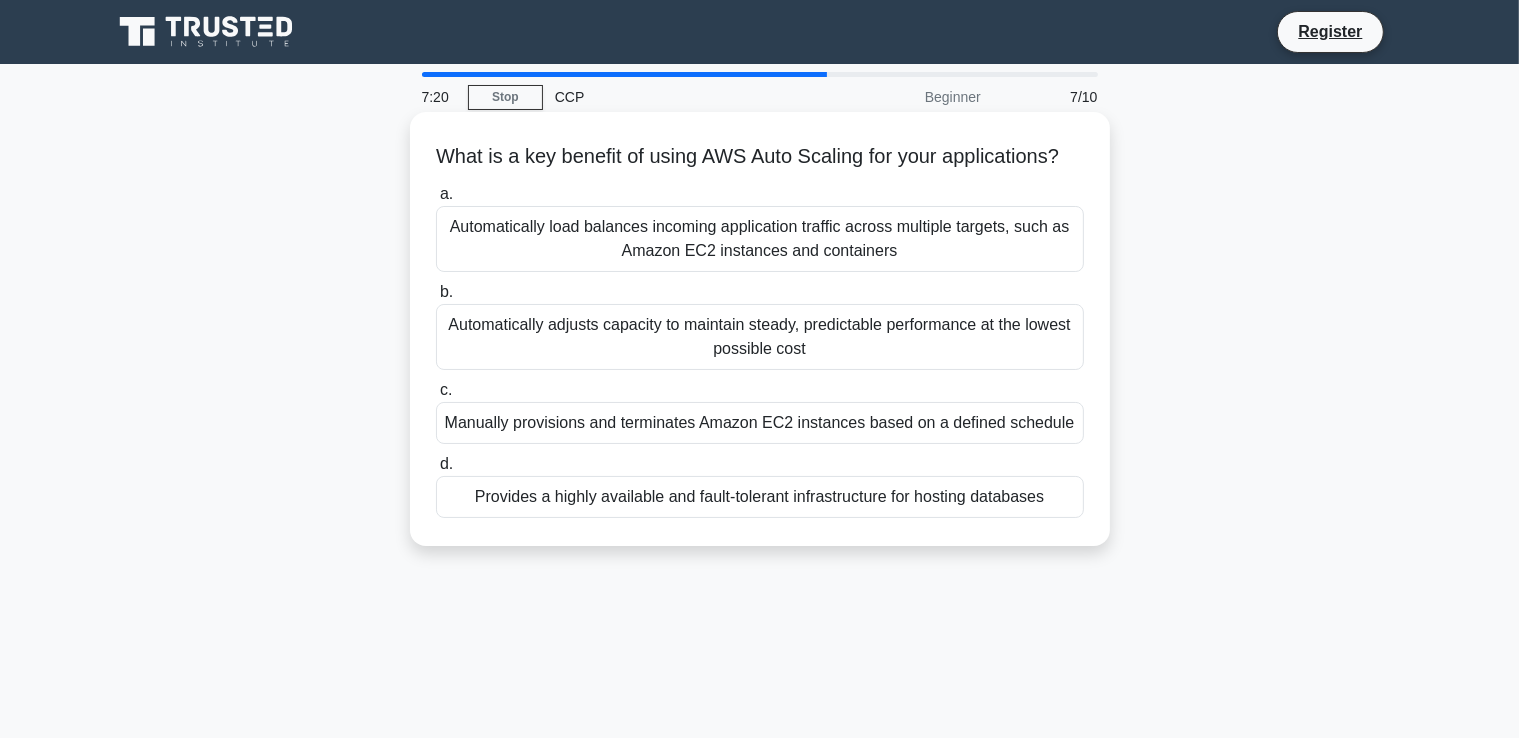 click on "Automatically adjusts capacity to maintain steady, predictable performance at the lowest possible cost" at bounding box center (760, 337) 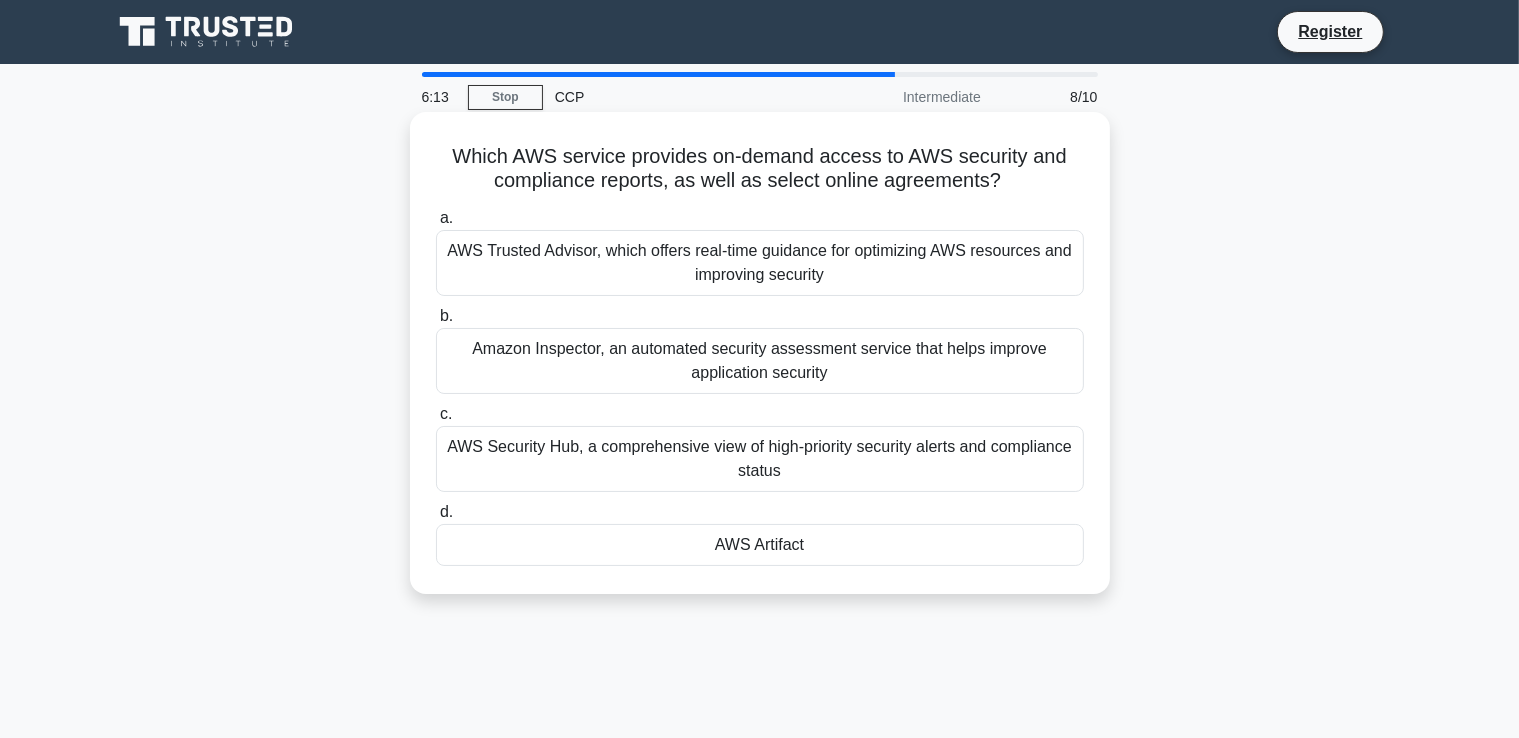 click on "AWS Security Hub, a comprehensive view of high-priority security alerts and compliance status" at bounding box center (760, 459) 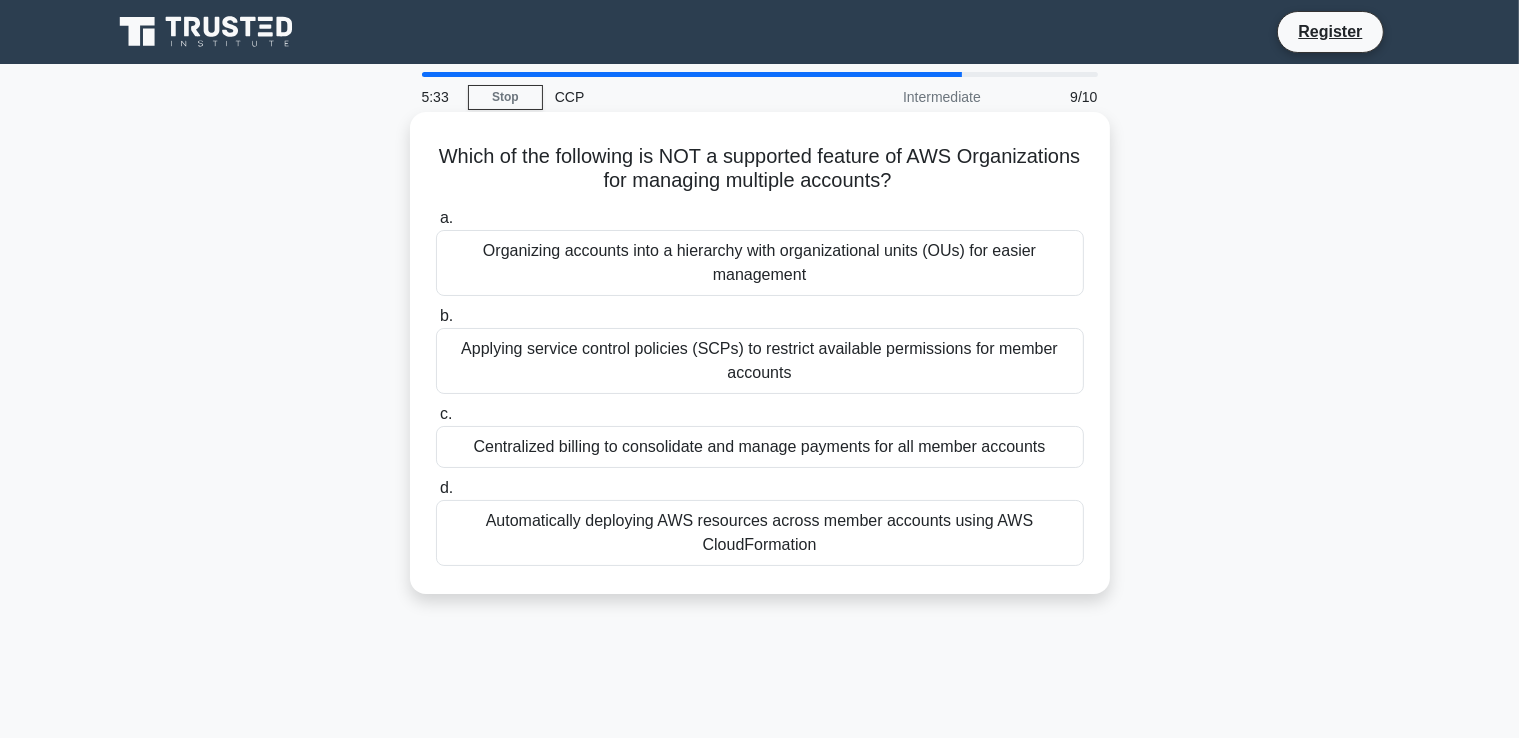 click on "Automatically deploying AWS resources across member accounts using AWS CloudFormation" at bounding box center (760, 533) 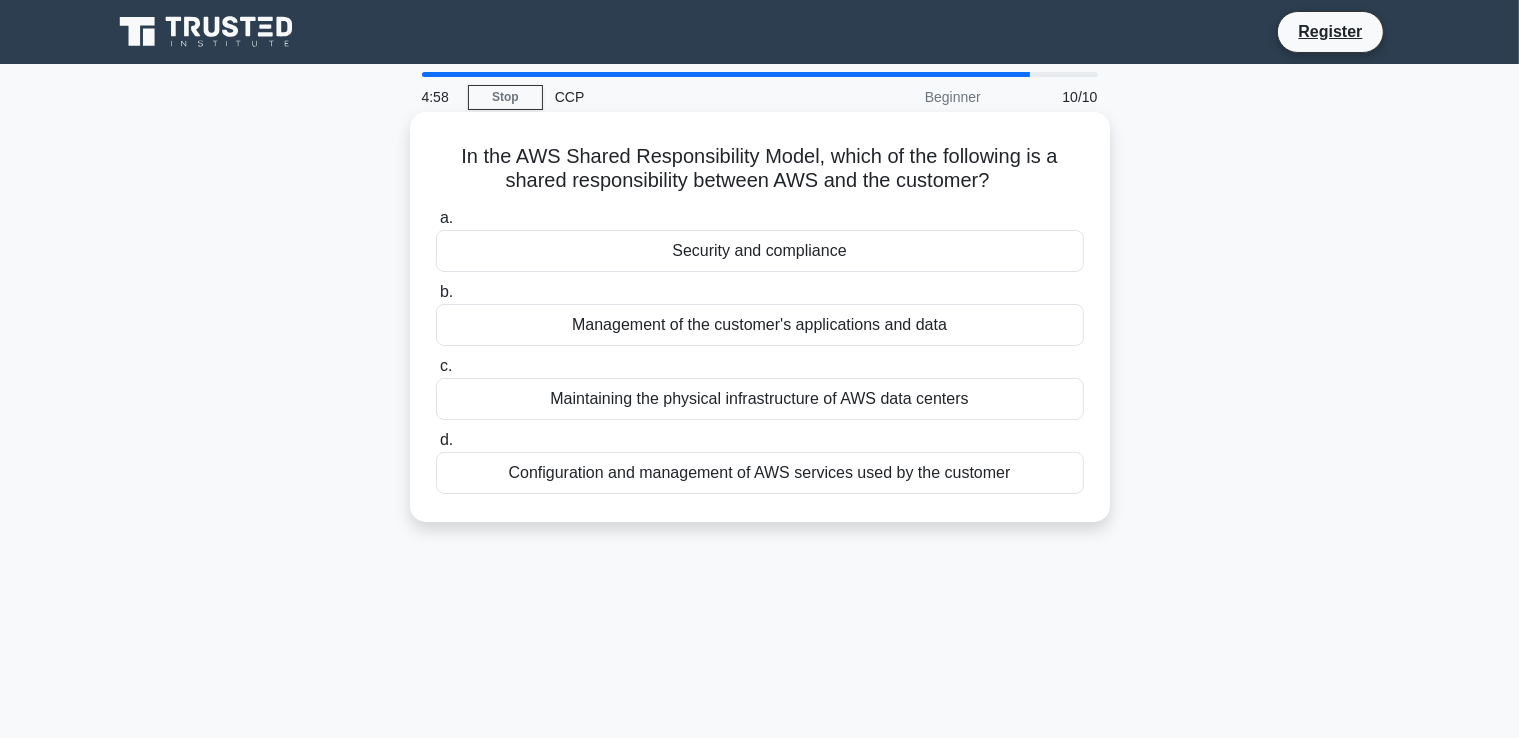 click on "Security and compliance" at bounding box center (760, 251) 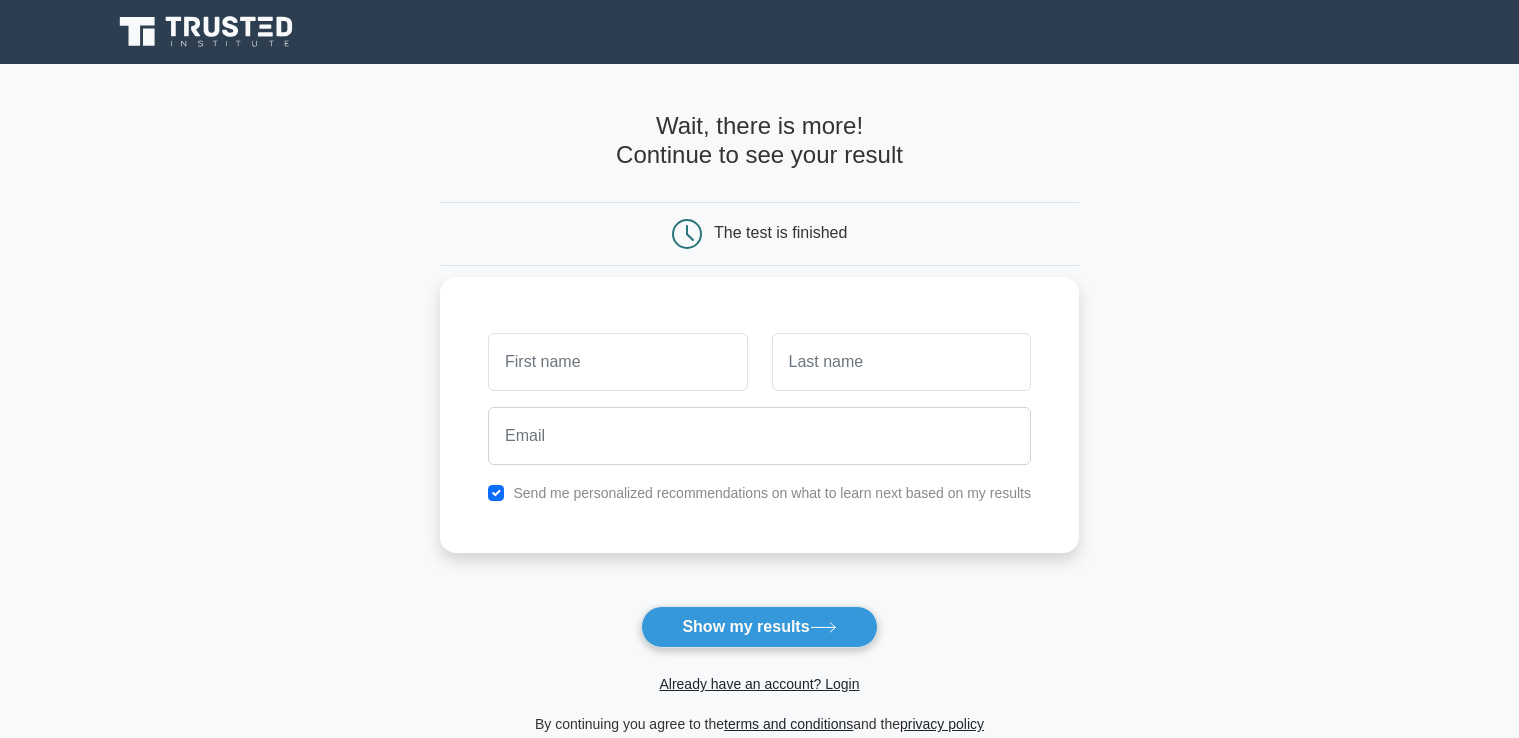 scroll, scrollTop: 0, scrollLeft: 0, axis: both 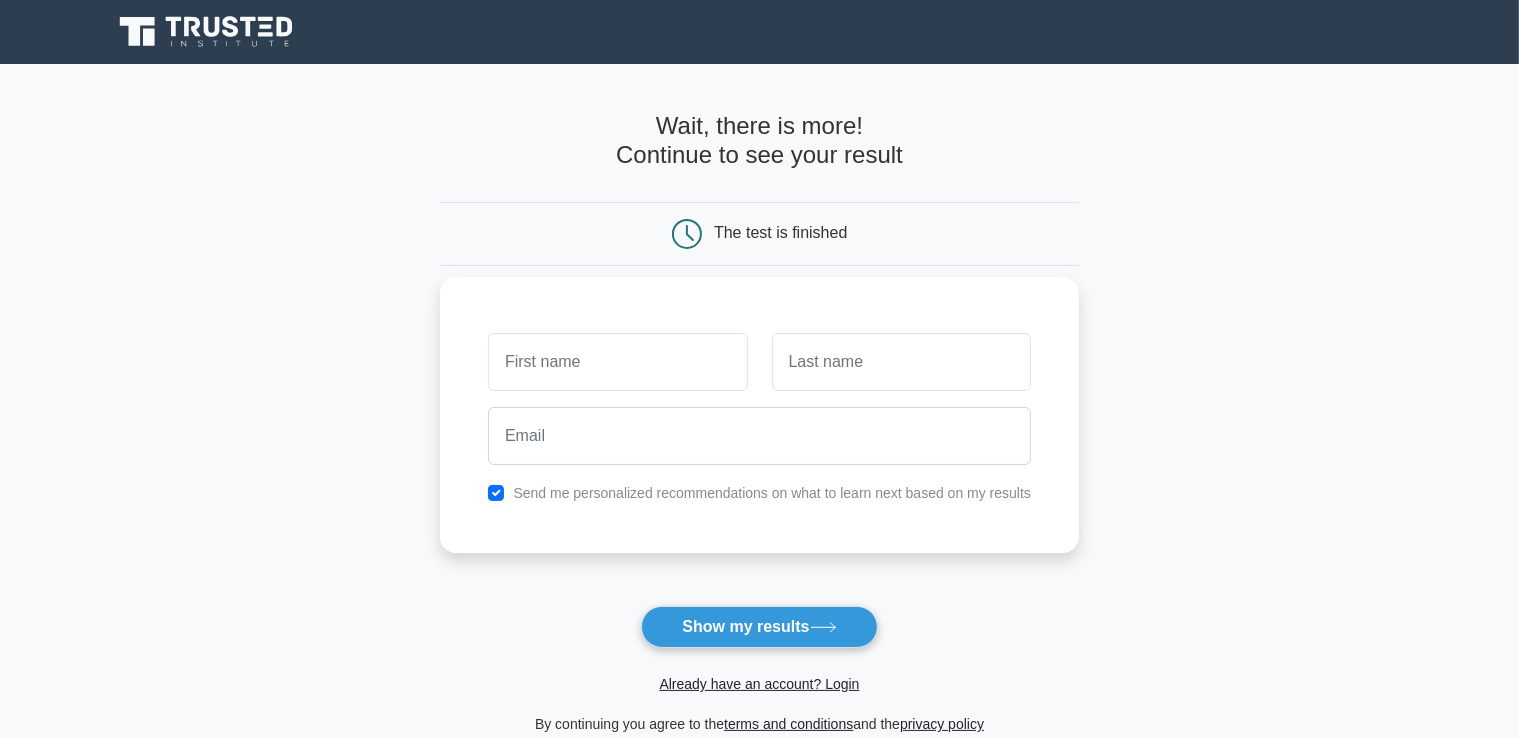 click at bounding box center (617, 362) 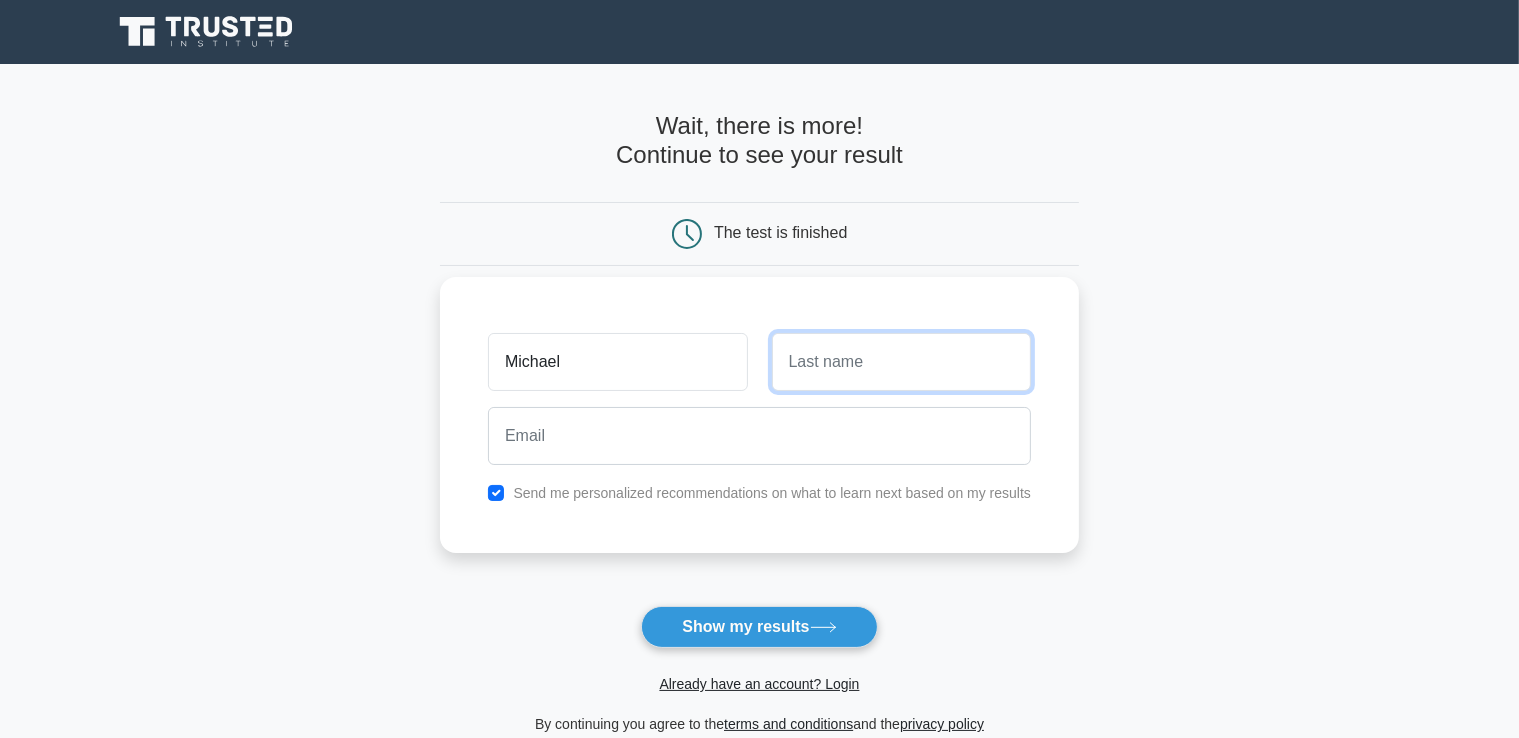 click at bounding box center (901, 362) 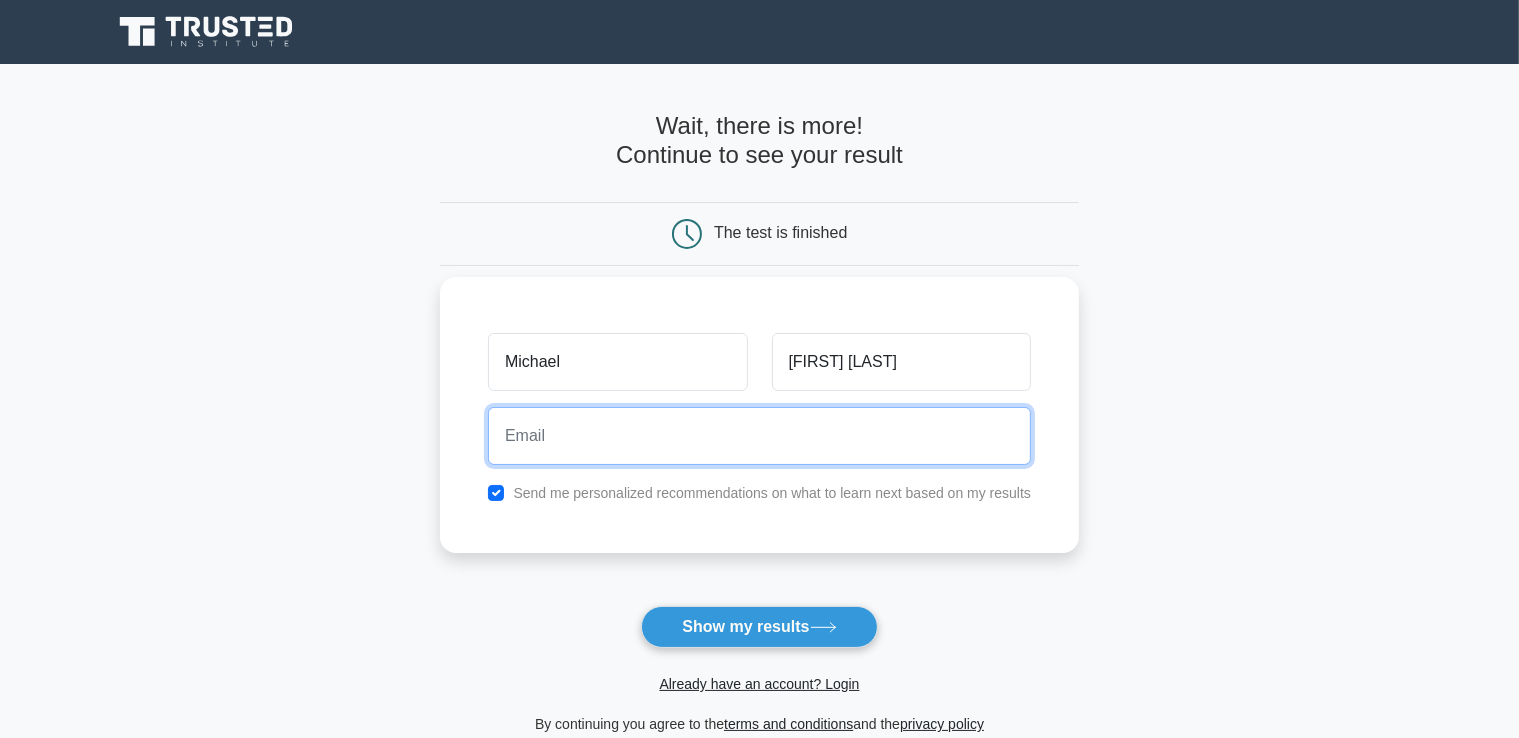 click at bounding box center [759, 436] 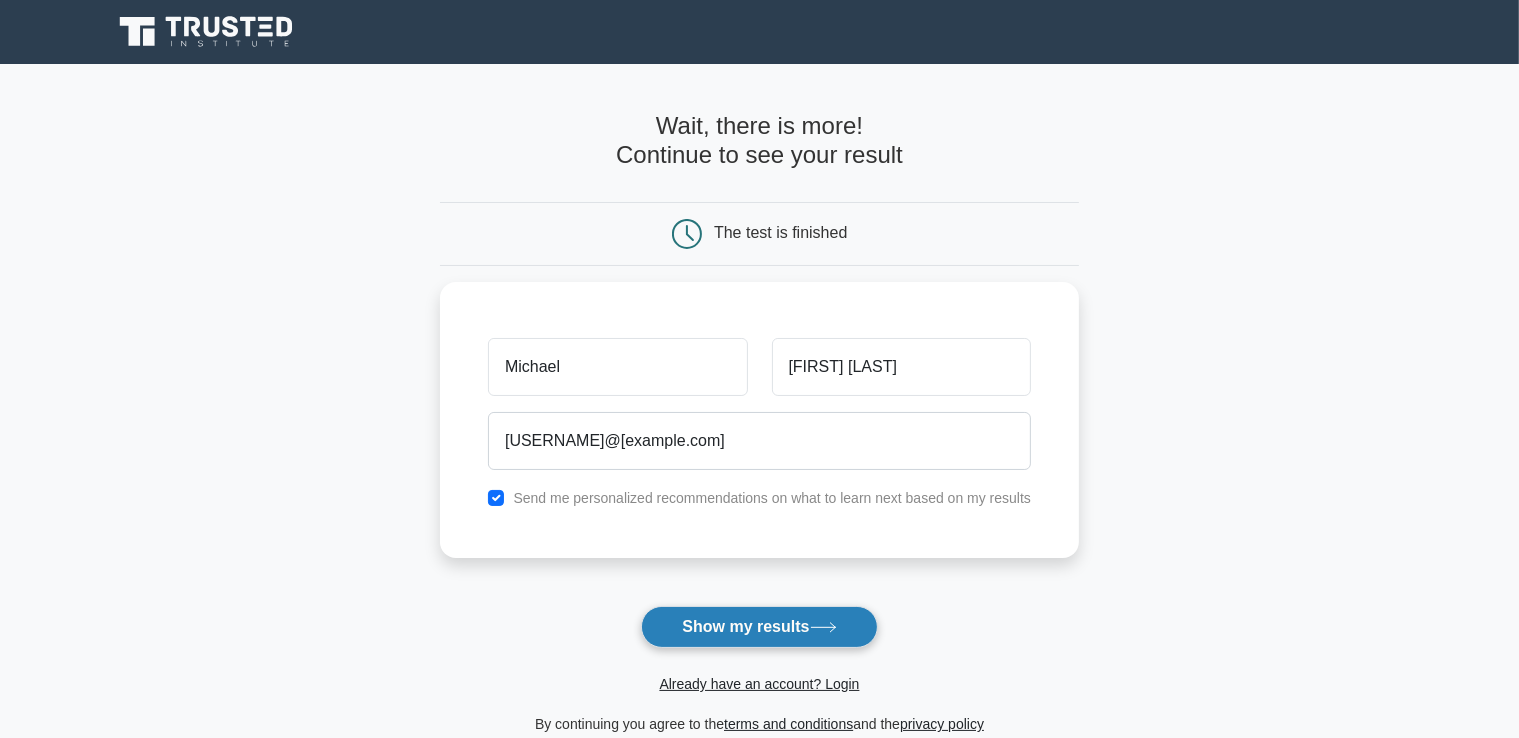 click on "Show my results" at bounding box center [759, 627] 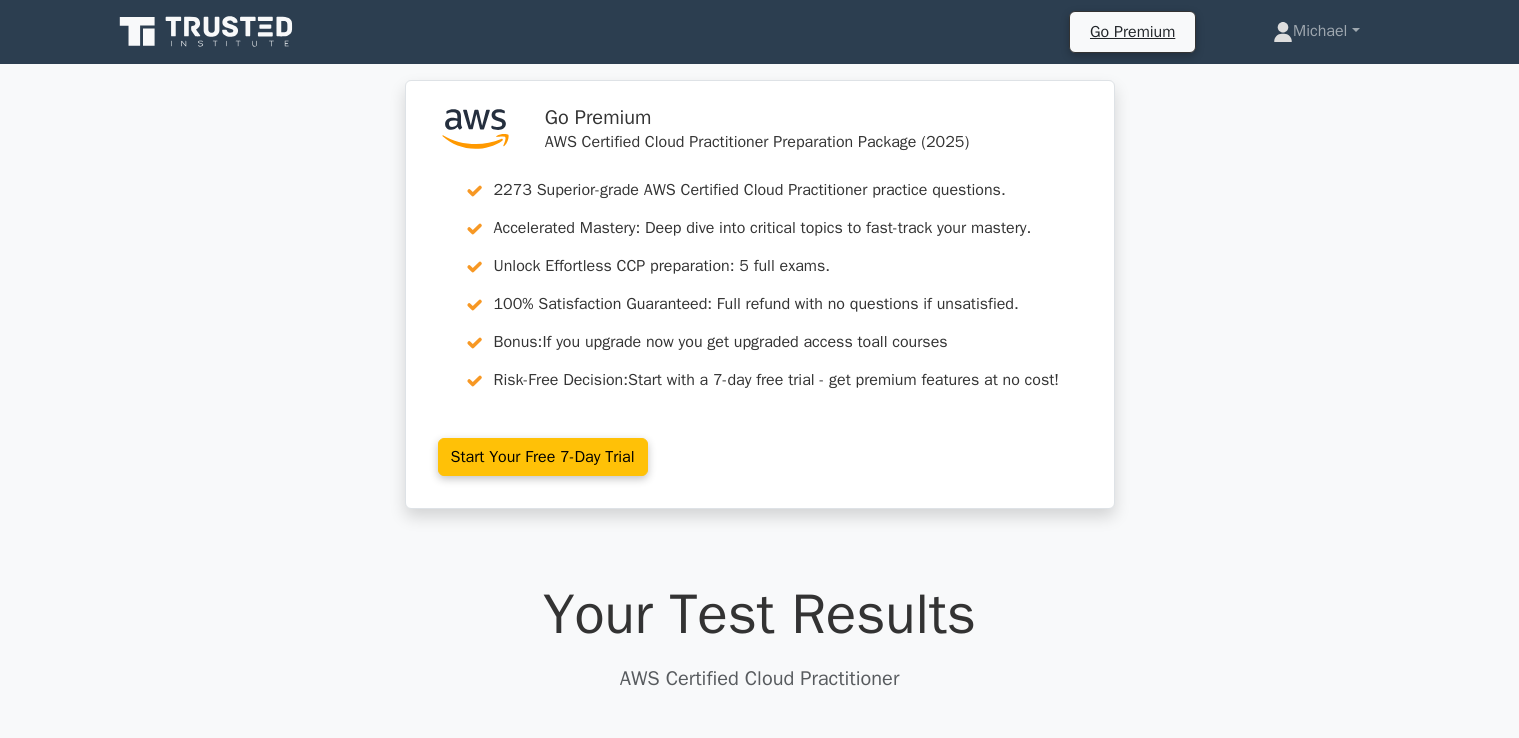 scroll, scrollTop: 0, scrollLeft: 0, axis: both 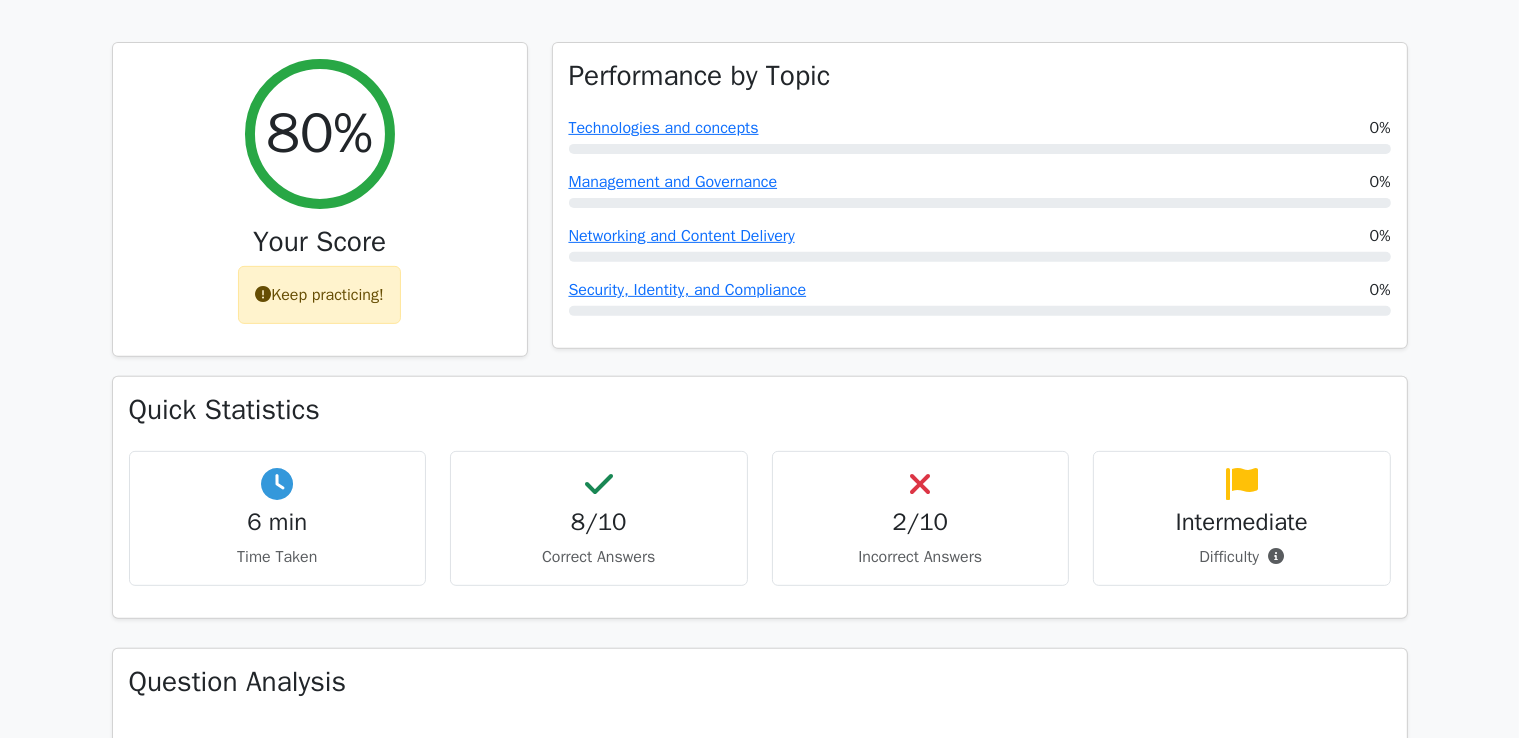 click on "2/10" at bounding box center [921, 522] 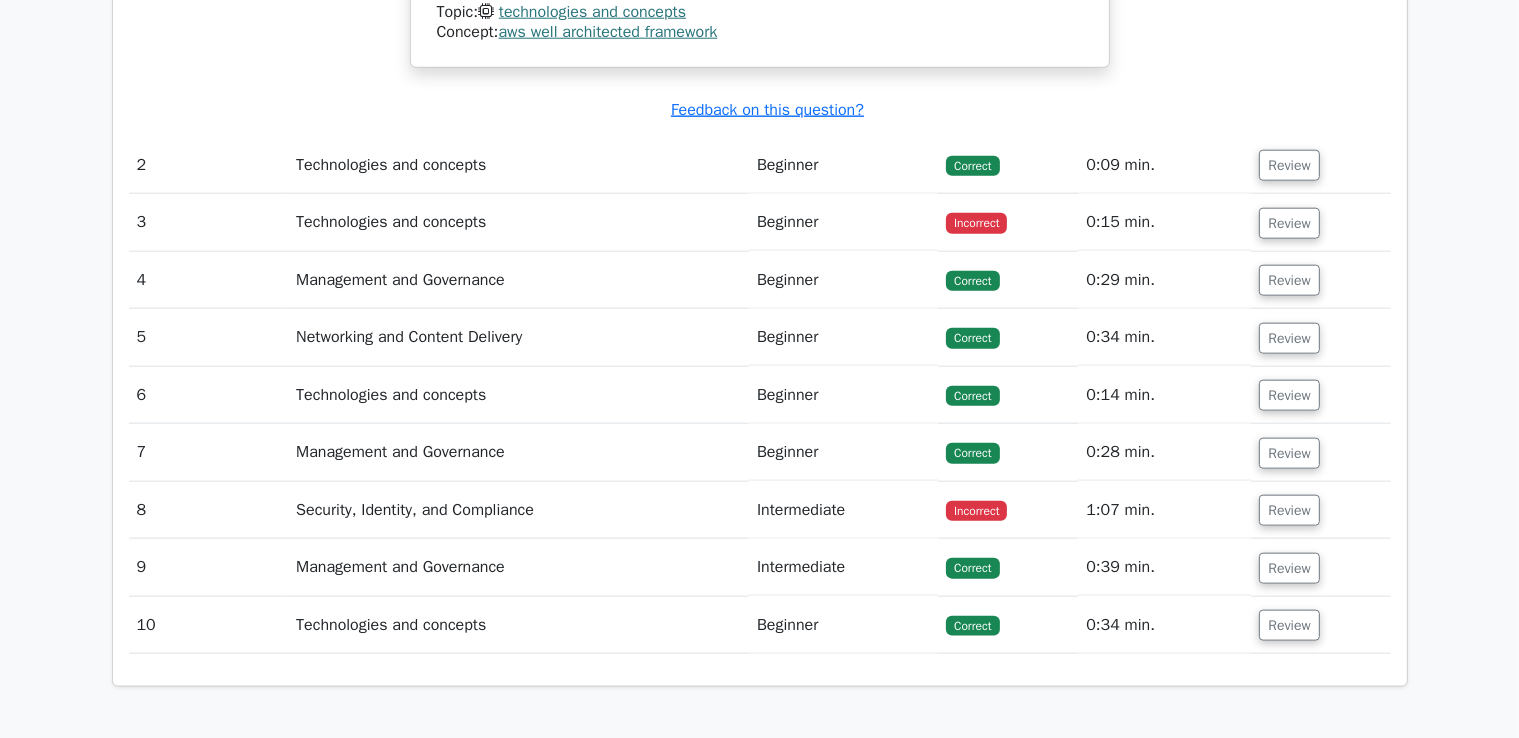 scroll, scrollTop: 2200, scrollLeft: 0, axis: vertical 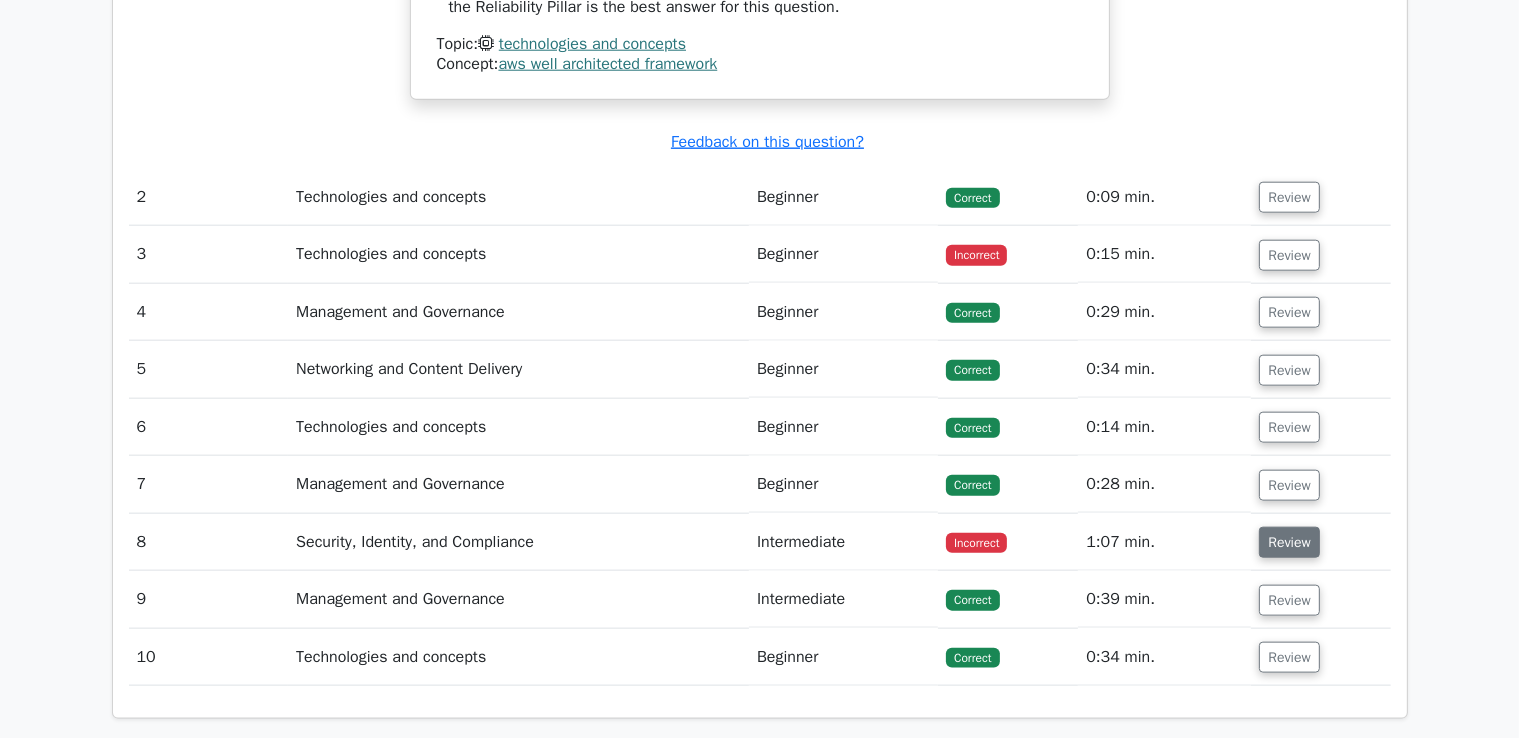 click on "Review" at bounding box center [1289, 542] 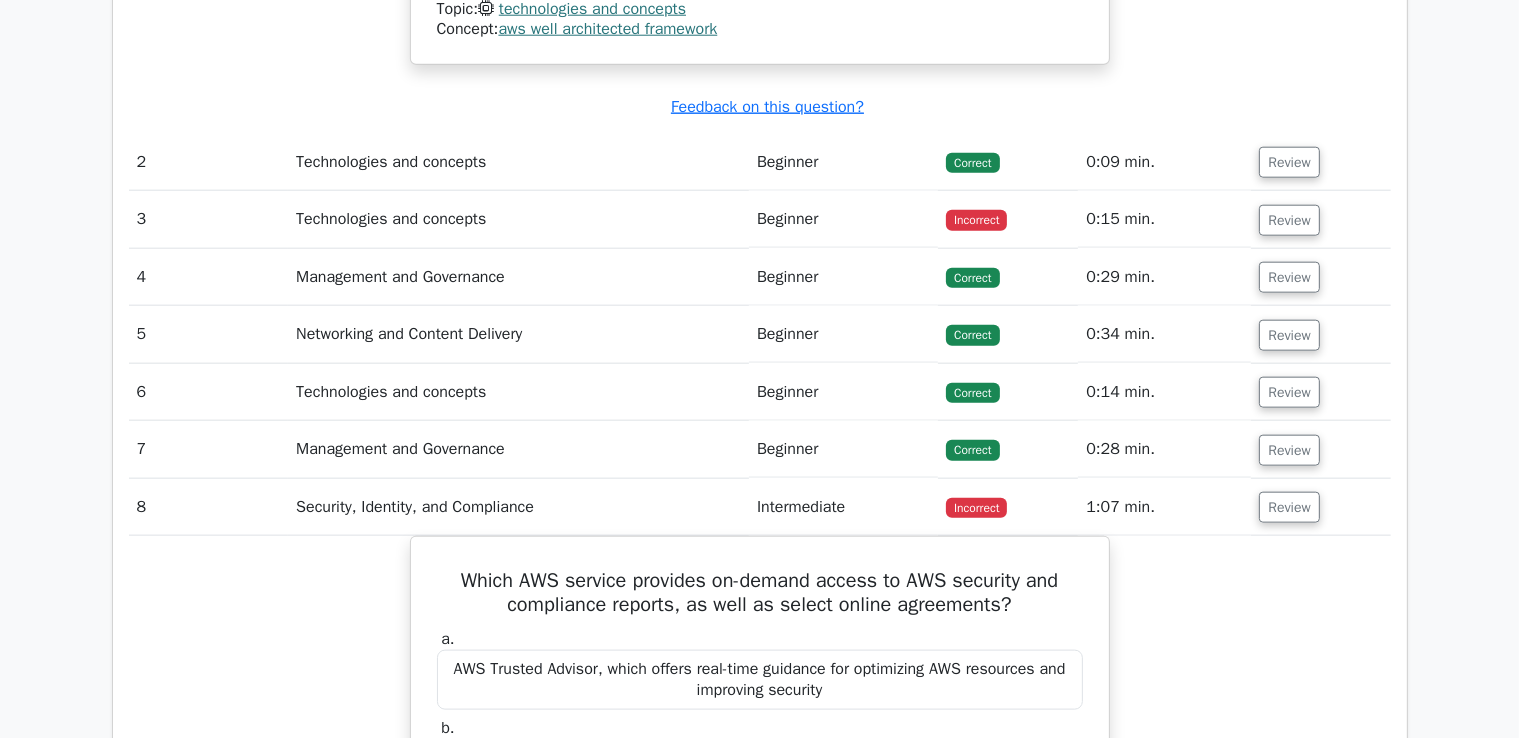 scroll, scrollTop: 2200, scrollLeft: 0, axis: vertical 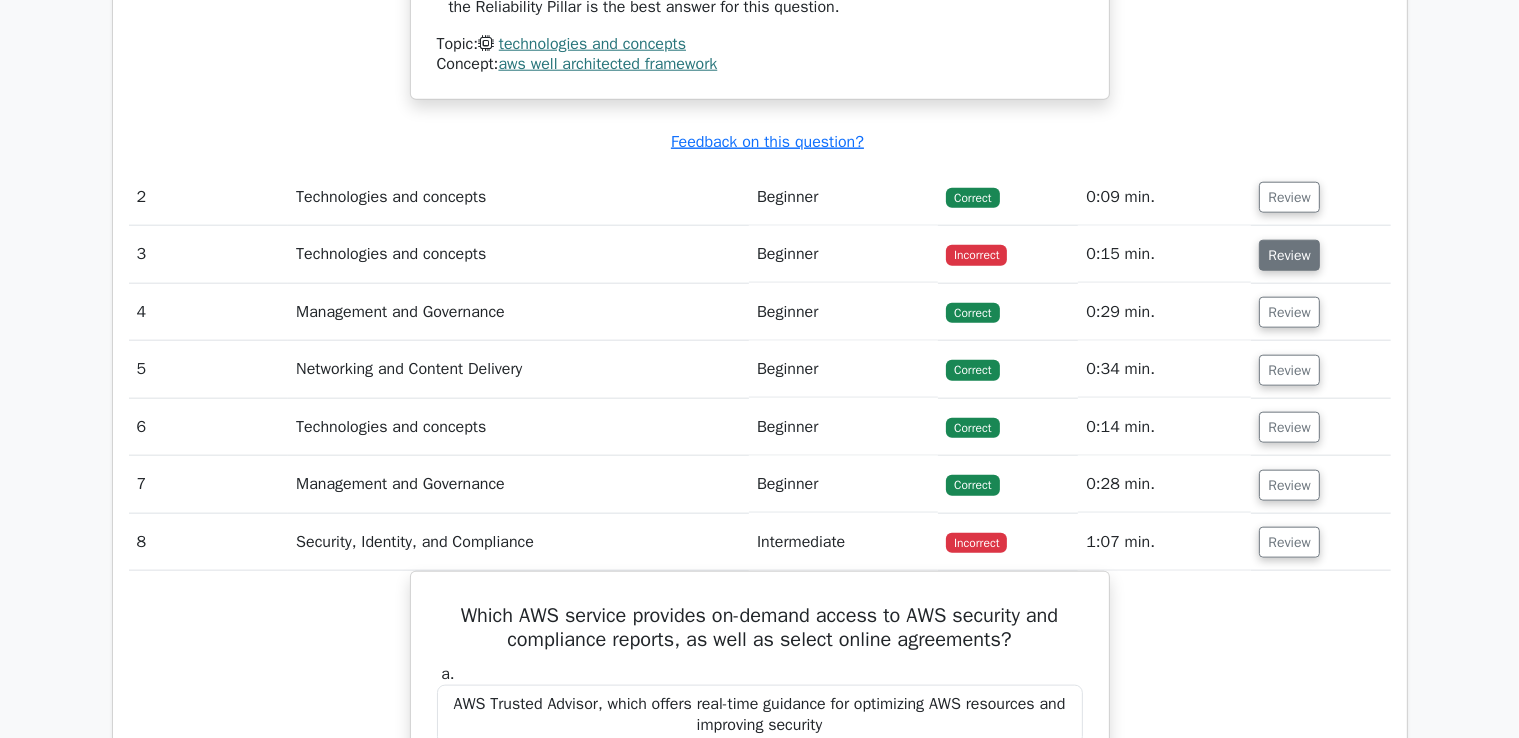 click on "Review" at bounding box center [1289, 255] 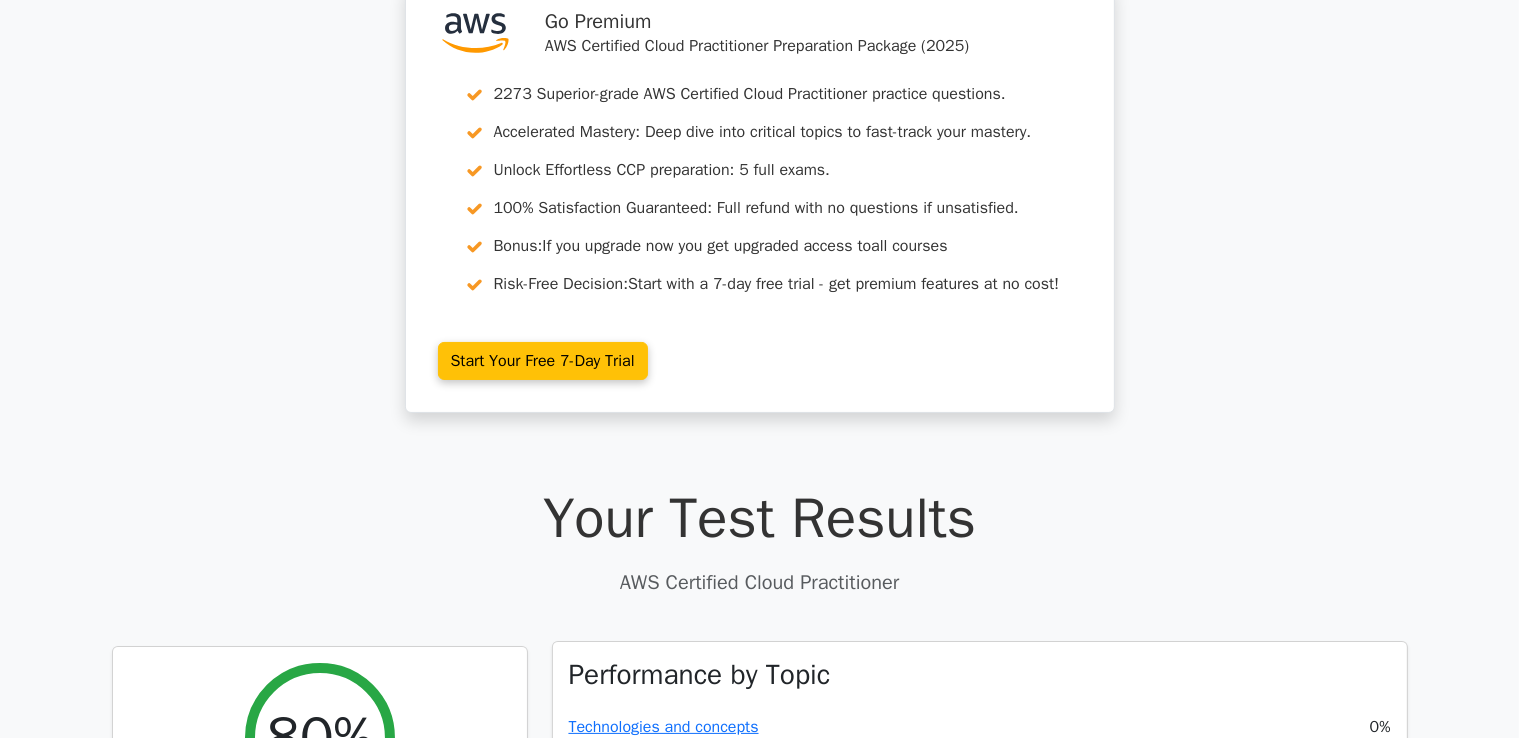 scroll, scrollTop: 0, scrollLeft: 0, axis: both 